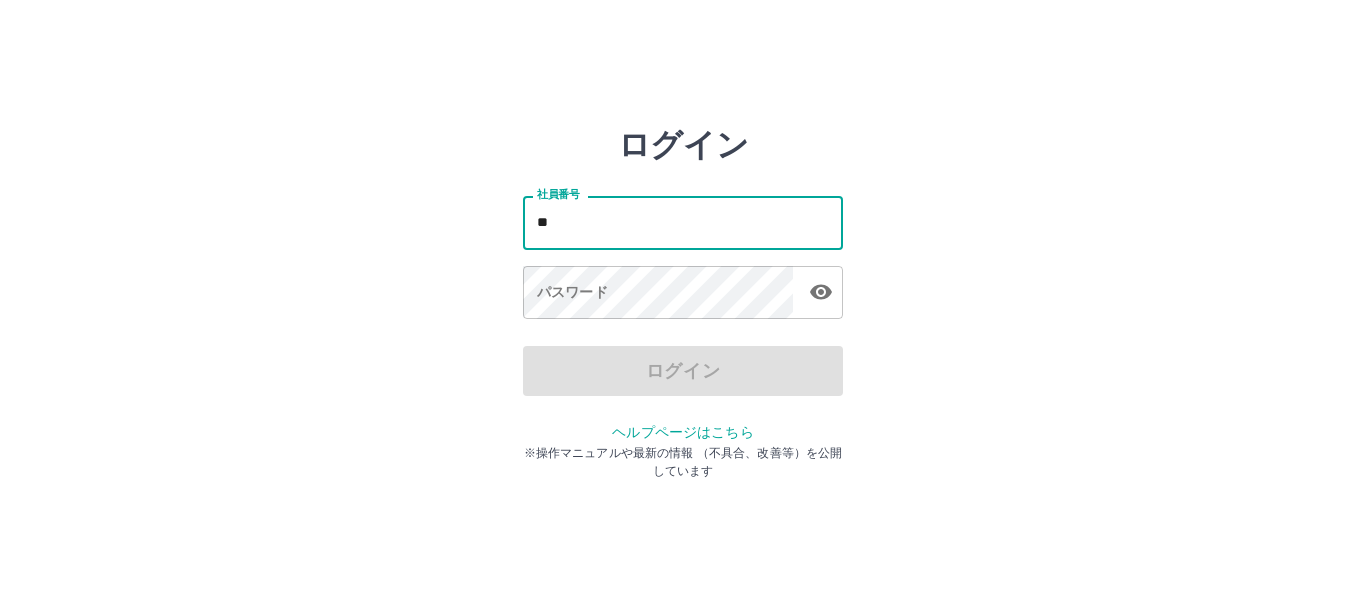 scroll, scrollTop: 0, scrollLeft: 0, axis: both 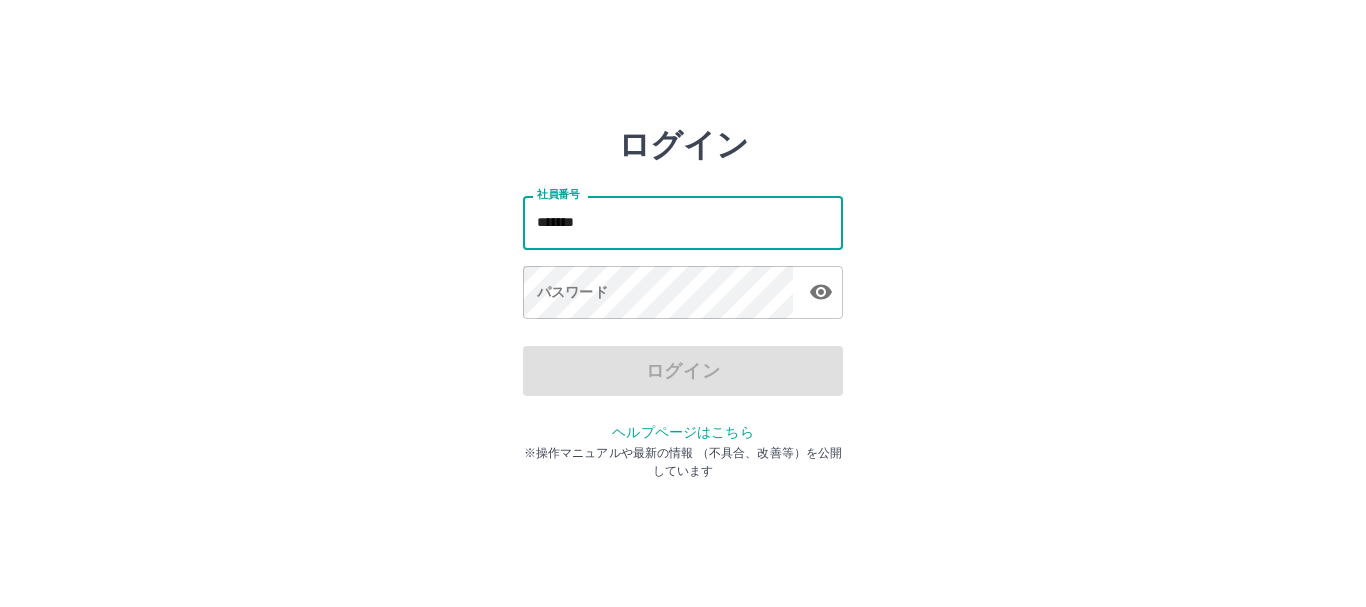 type on "*******" 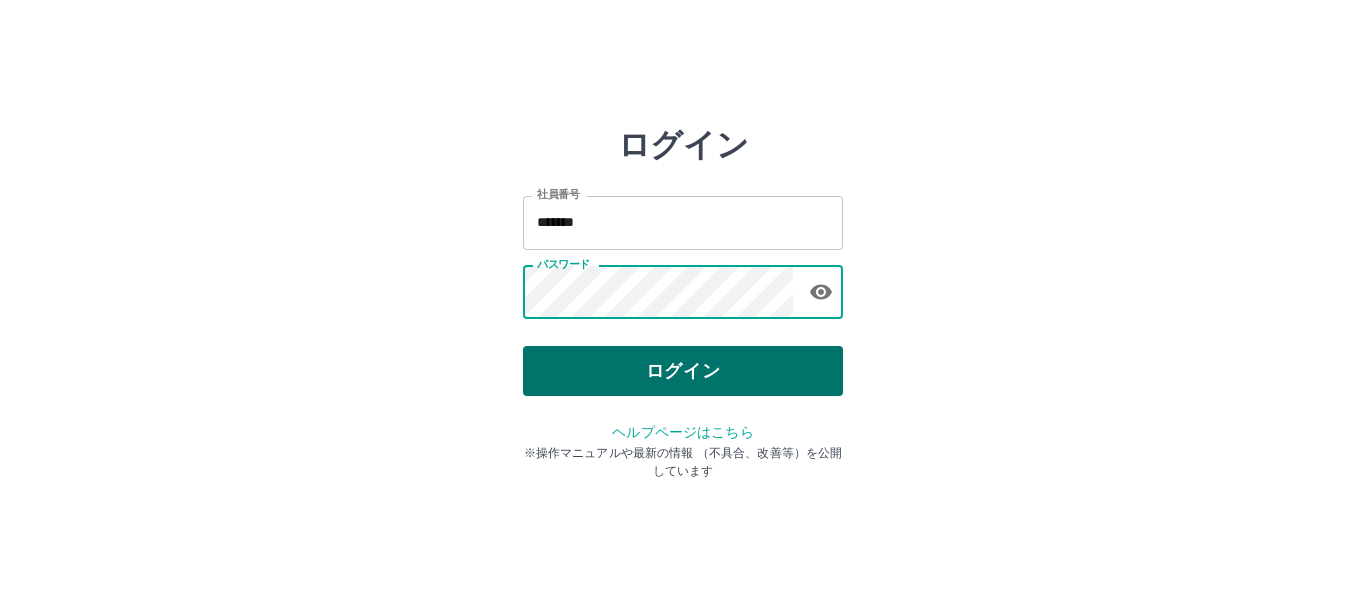 click on "ログイン" at bounding box center [683, 371] 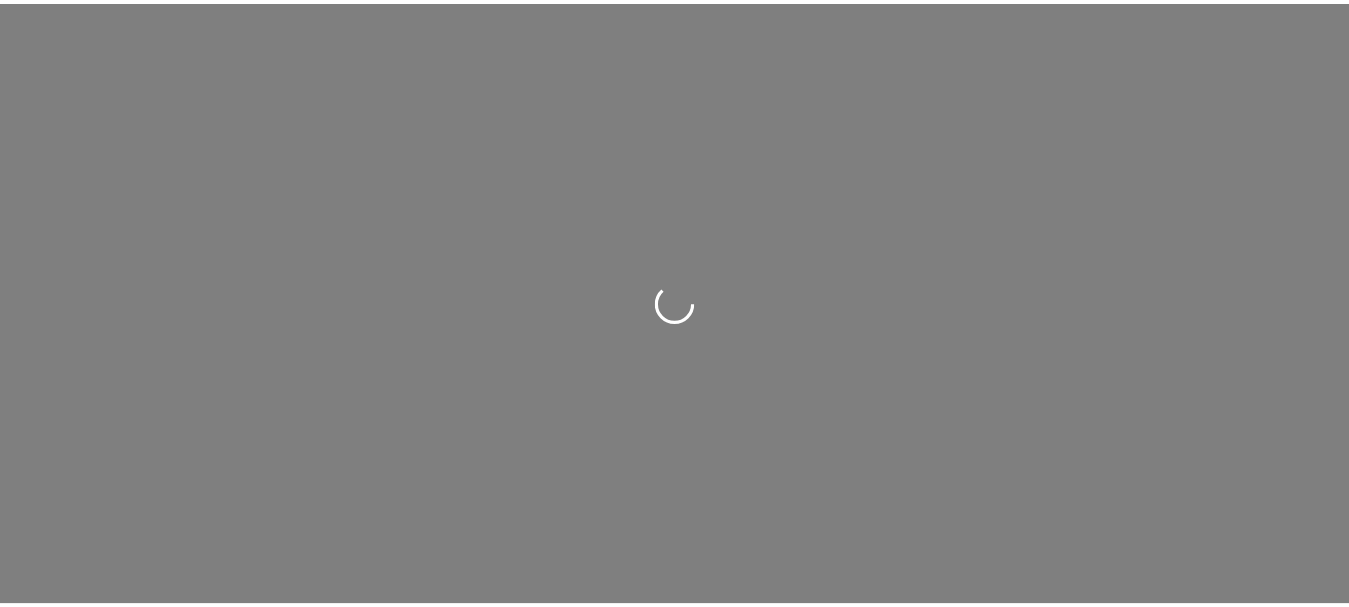 scroll, scrollTop: 0, scrollLeft: 0, axis: both 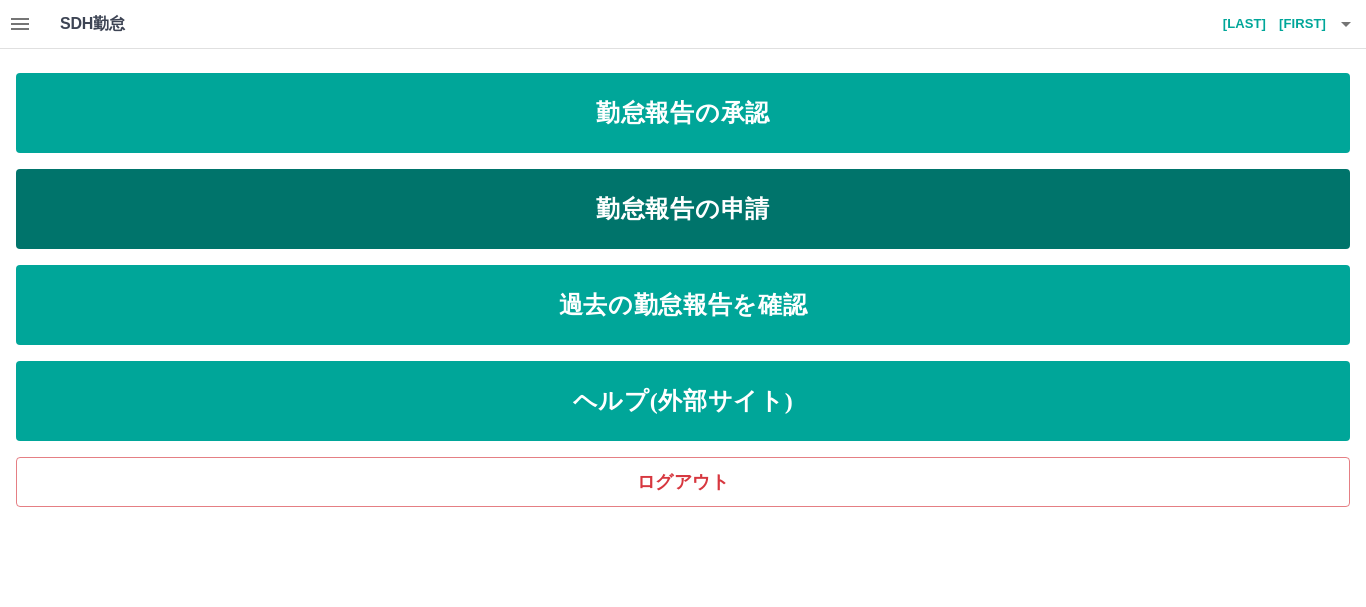 click on "勤怠報告の申請" at bounding box center (683, 209) 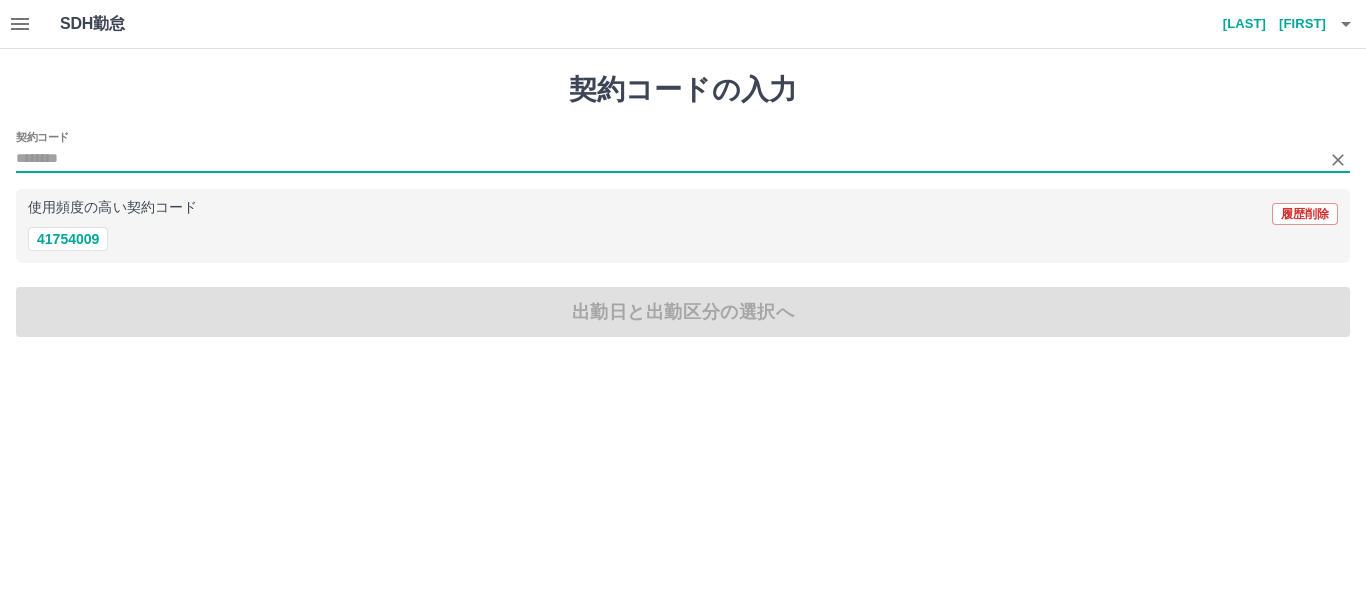 click on "契約コード" at bounding box center (668, 159) 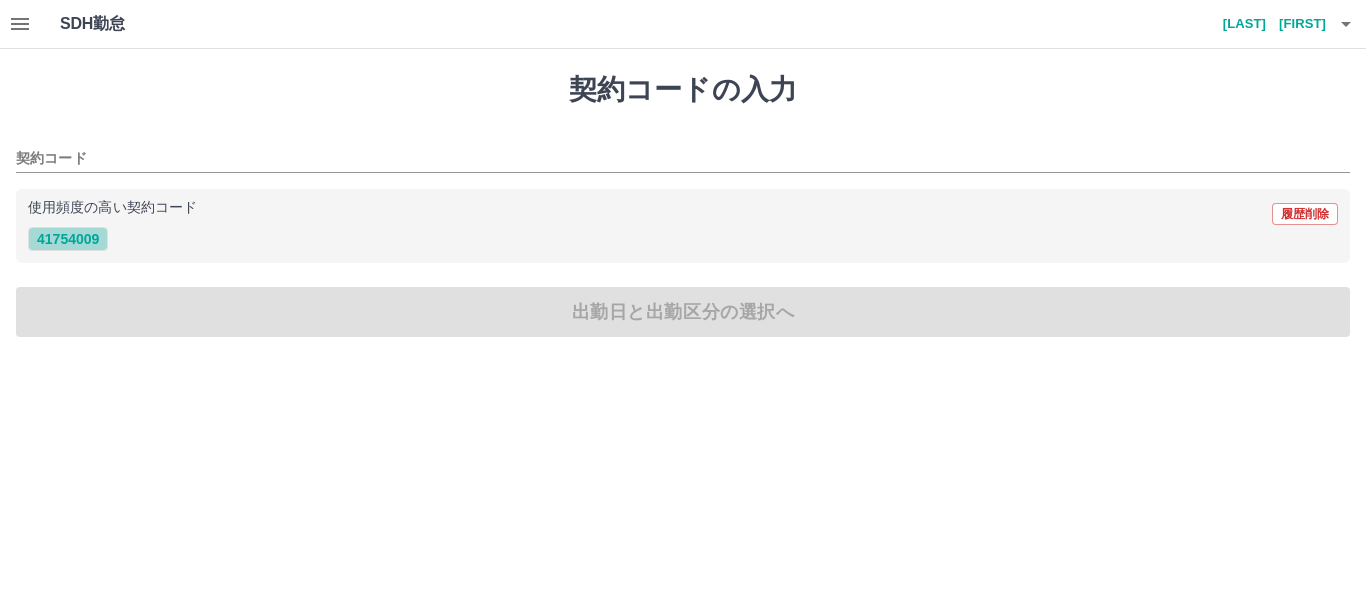 click on "41754009" at bounding box center [68, 239] 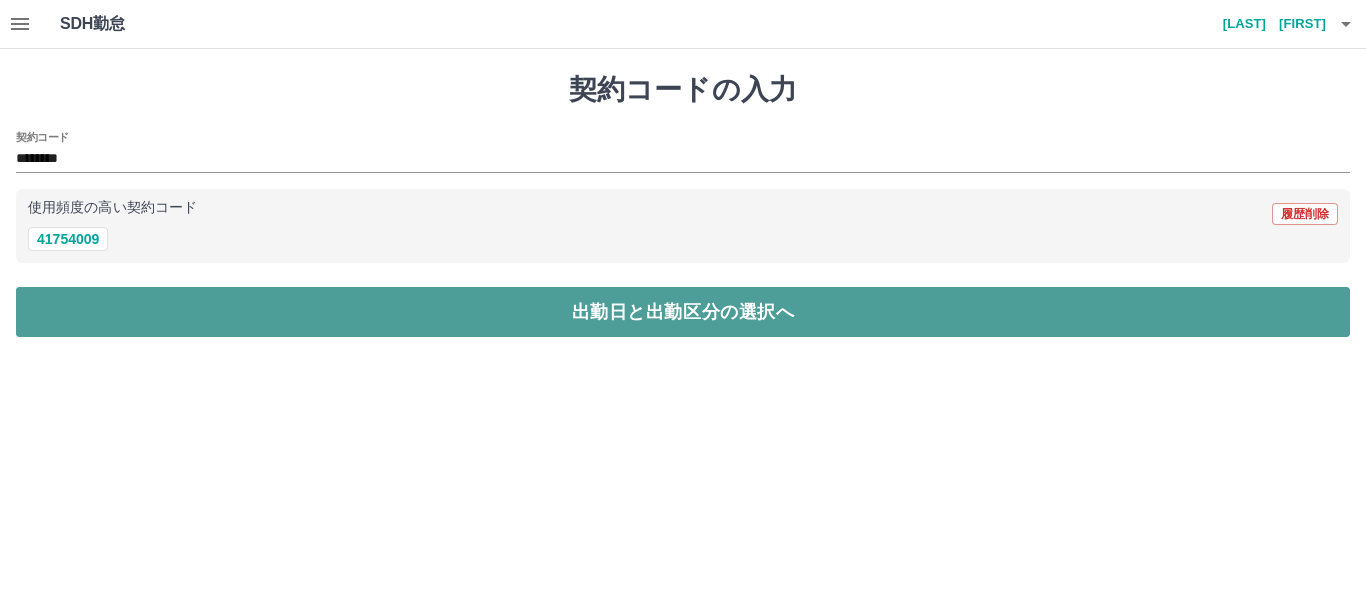 click on "出勤日と出勤区分の選択へ" at bounding box center [683, 312] 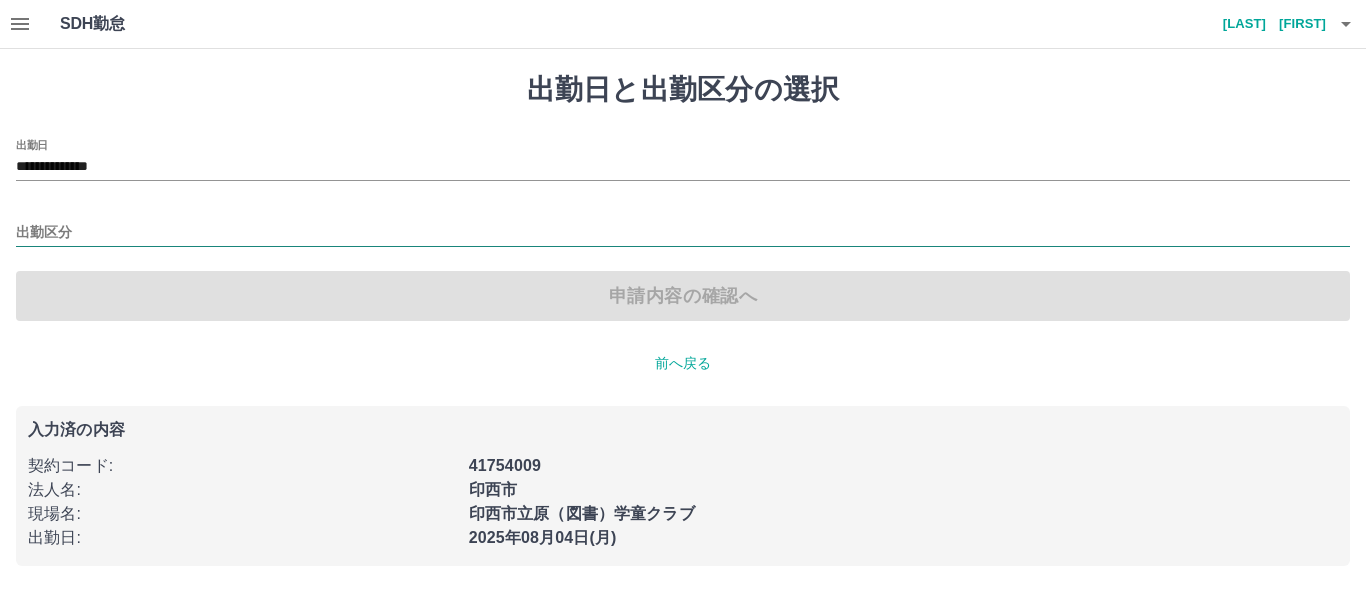 click on "出勤区分" at bounding box center [683, 233] 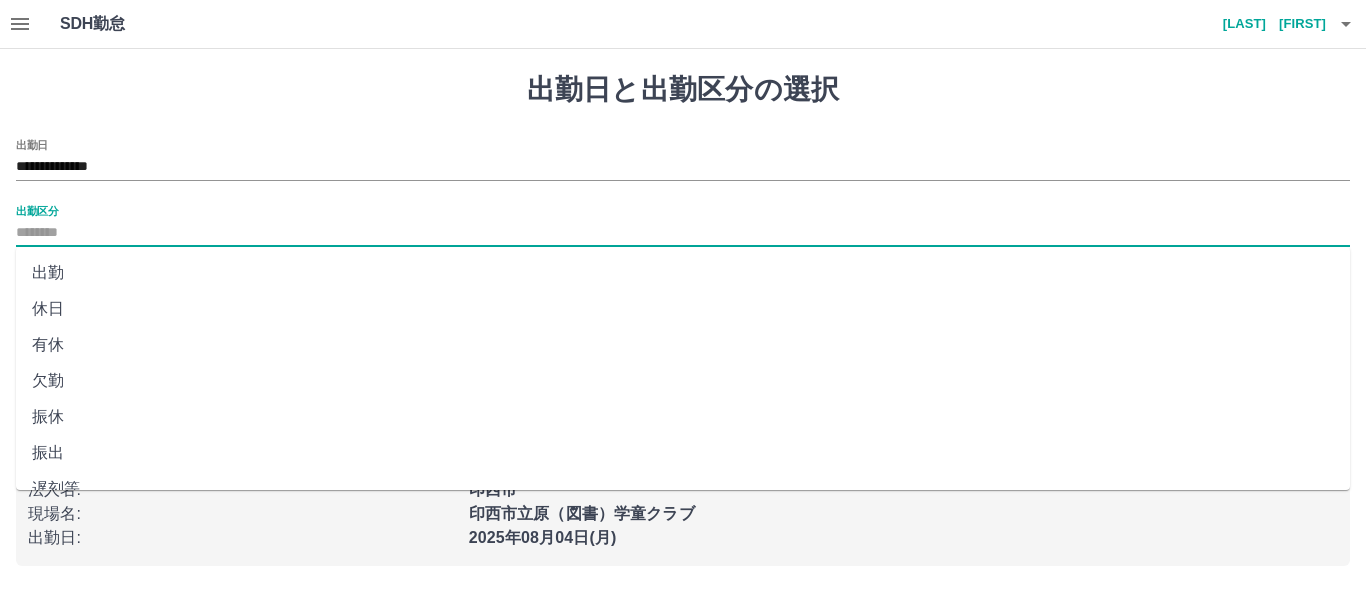 click on "出勤" at bounding box center [683, 273] 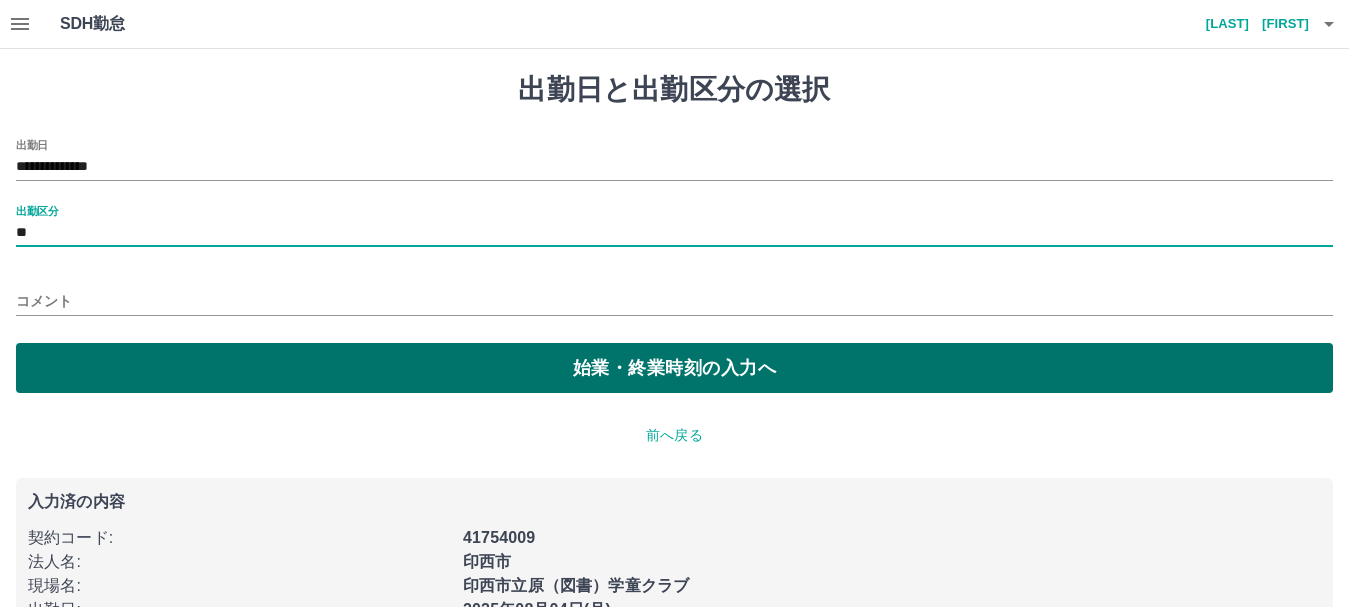 click on "始業・終業時刻の入力へ" at bounding box center (674, 368) 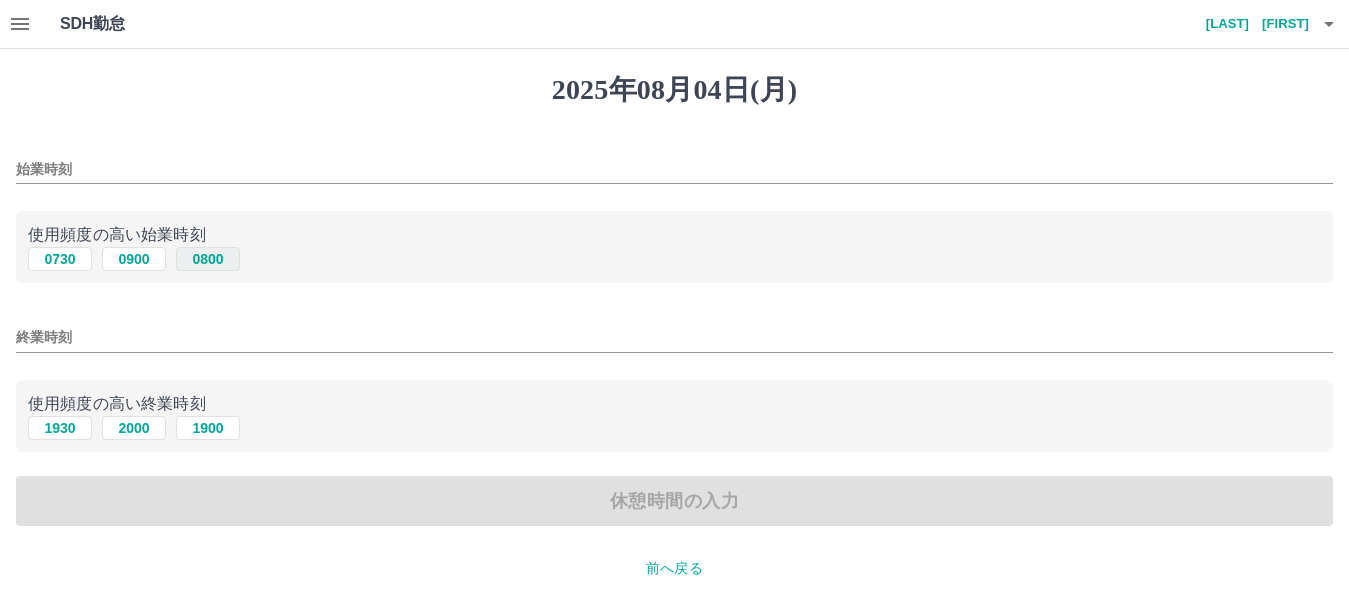 click on "0800" at bounding box center (208, 259) 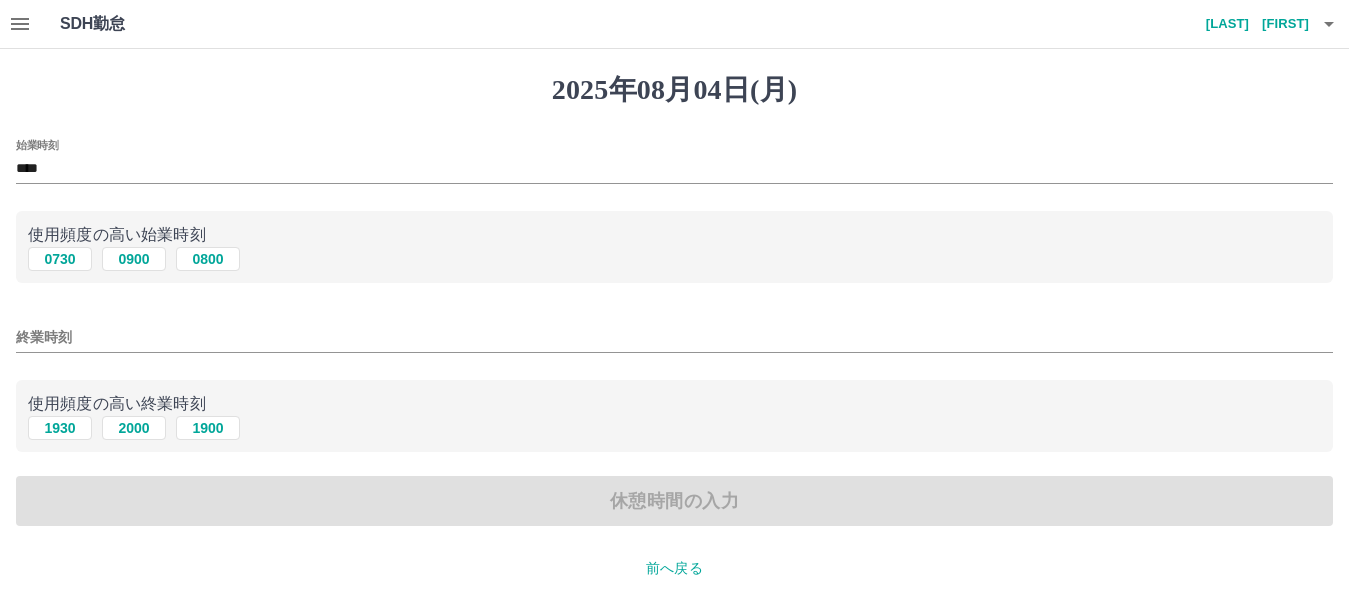click on "終業時刻" at bounding box center [674, 337] 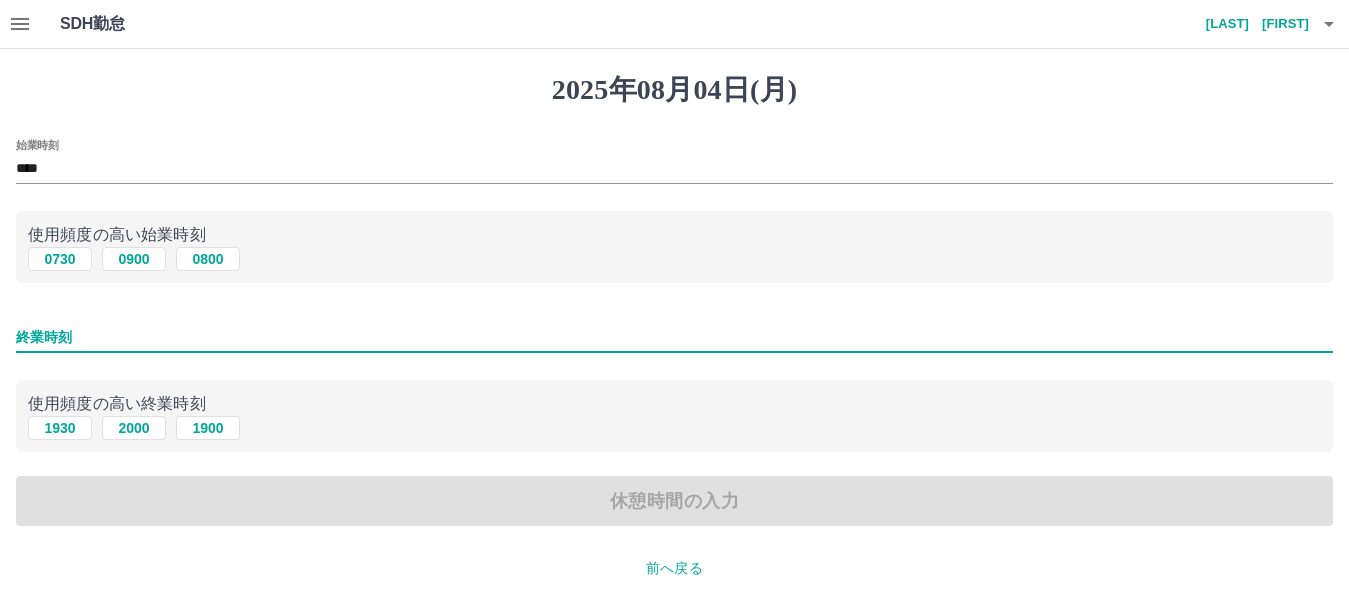 type on "****" 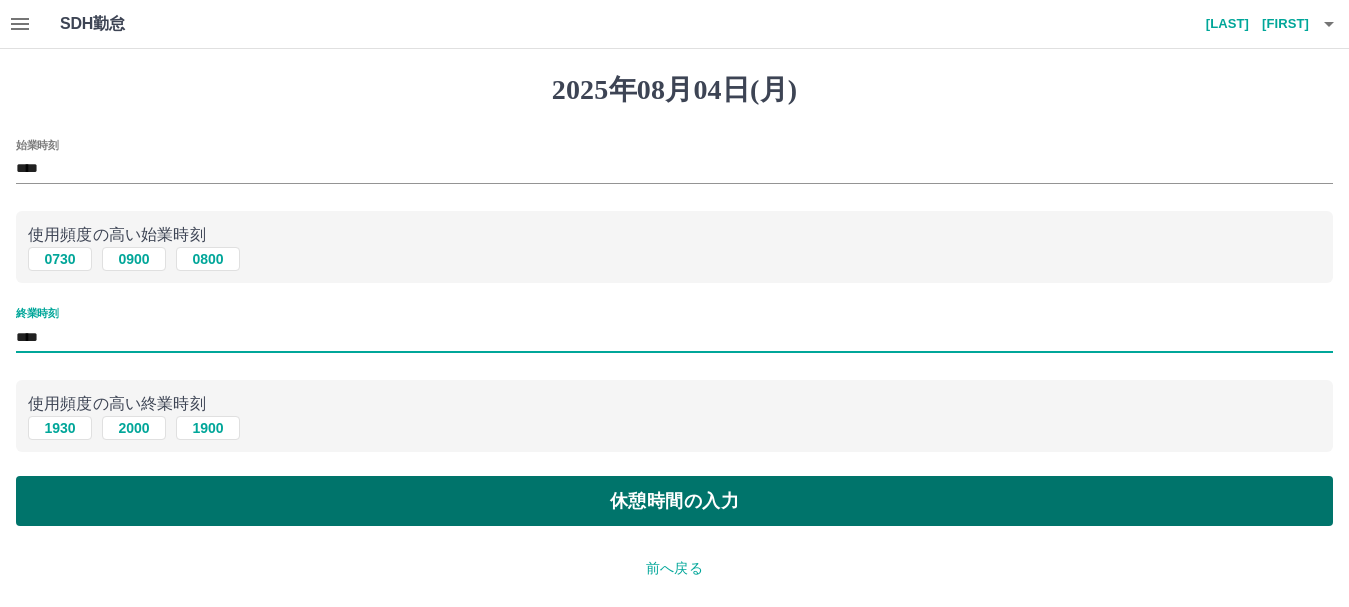 click on "休憩時間の入力" at bounding box center [674, 501] 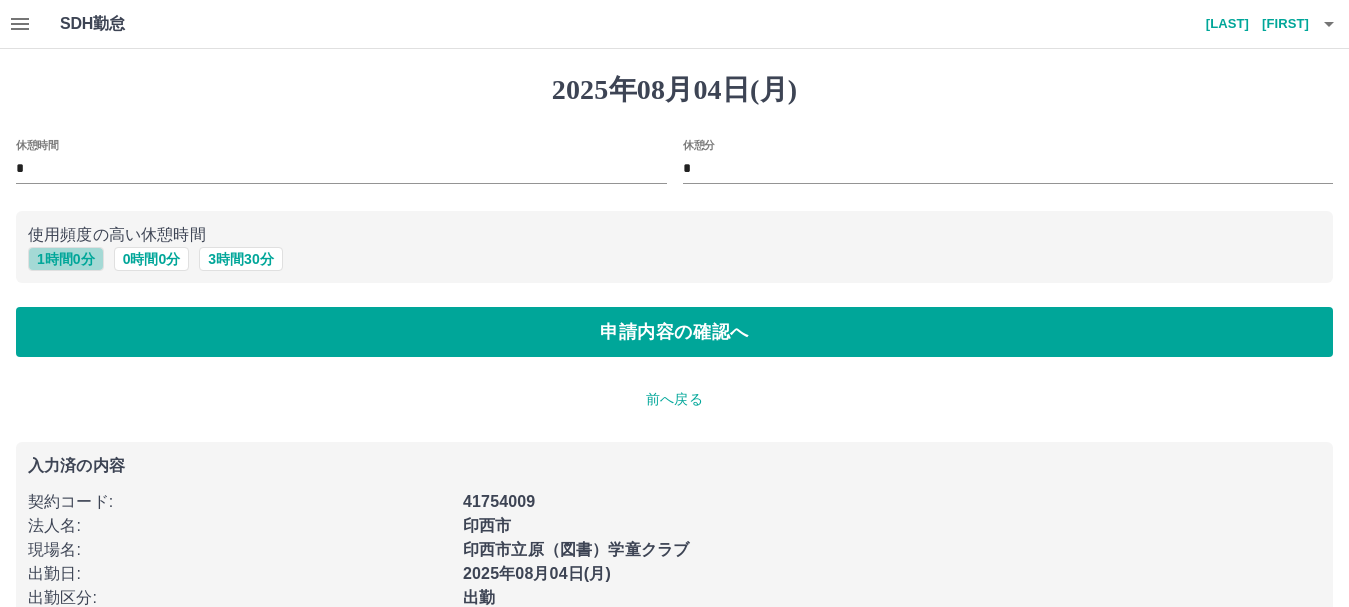 click on "1 時間 0 分" at bounding box center (66, 259) 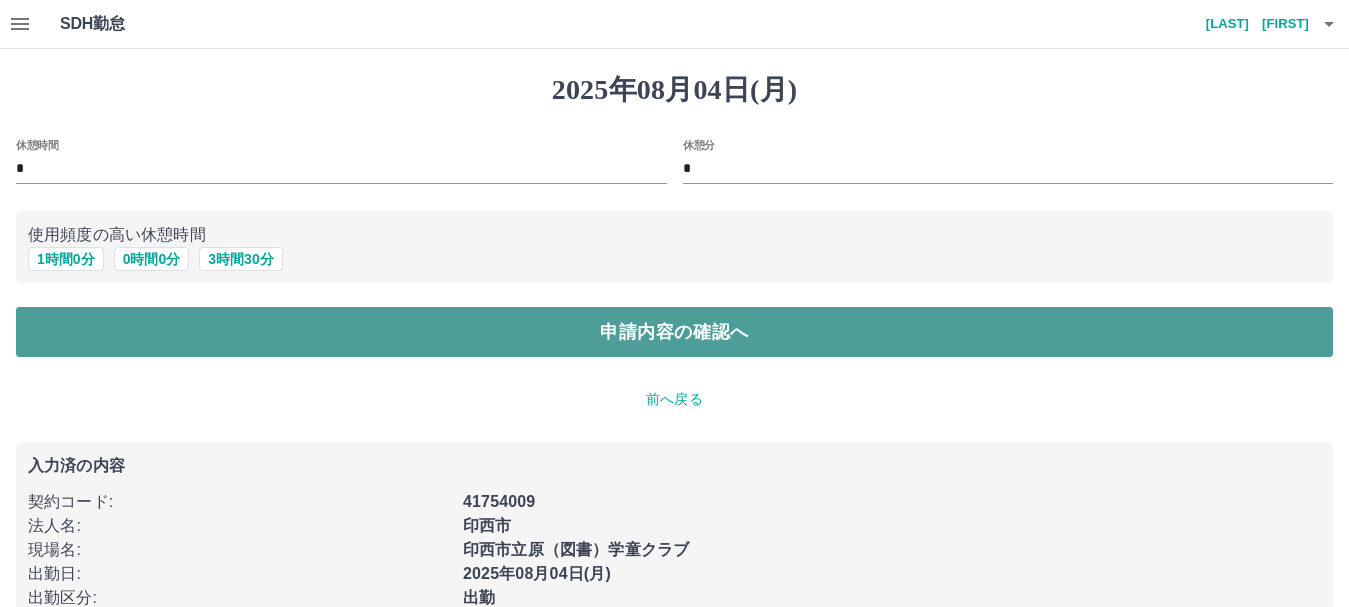 click on "申請内容の確認へ" at bounding box center [674, 332] 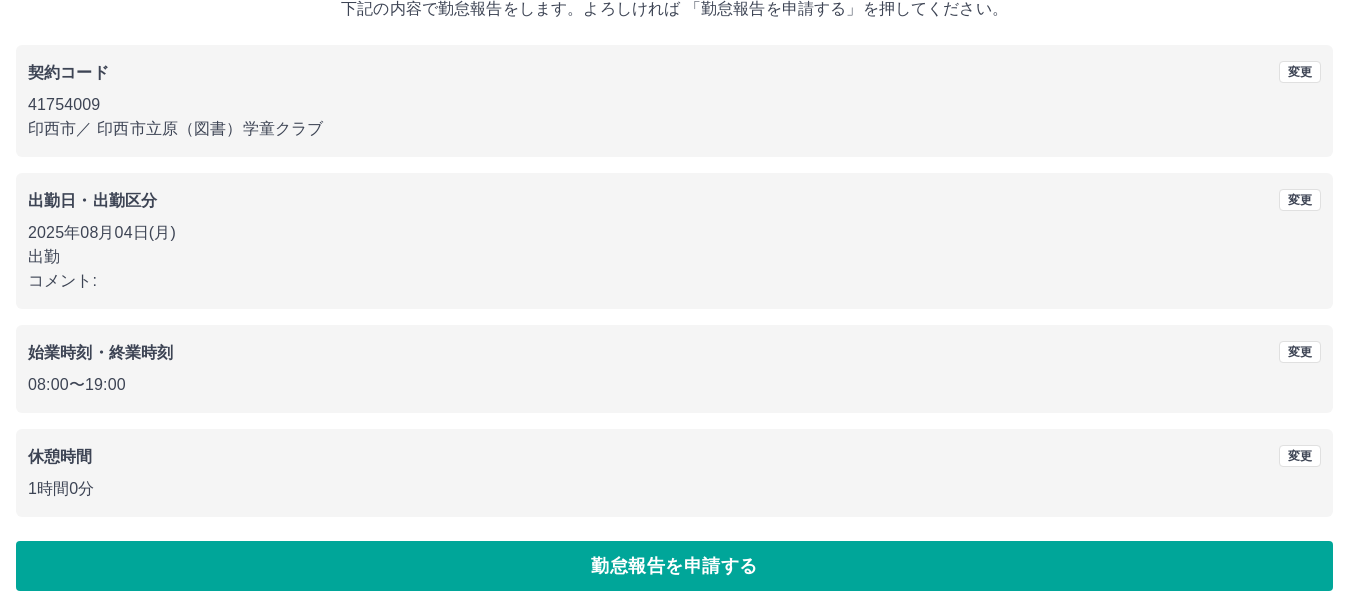 scroll, scrollTop: 142, scrollLeft: 0, axis: vertical 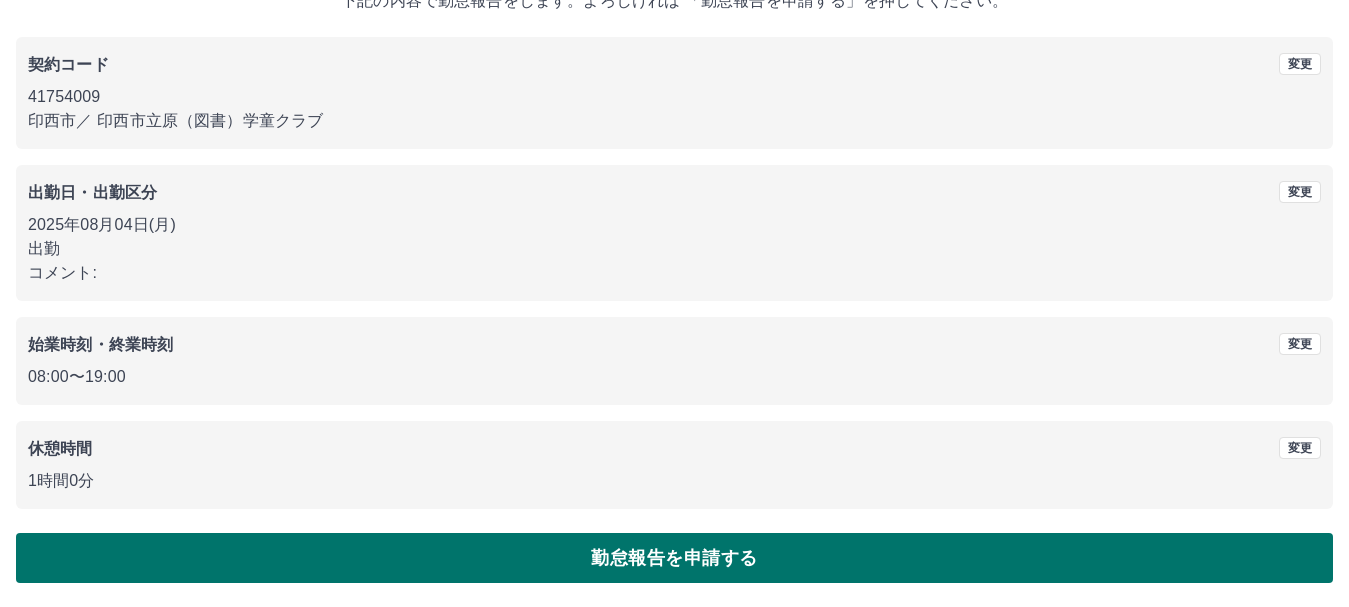 click on "勤怠報告を申請する" at bounding box center [674, 558] 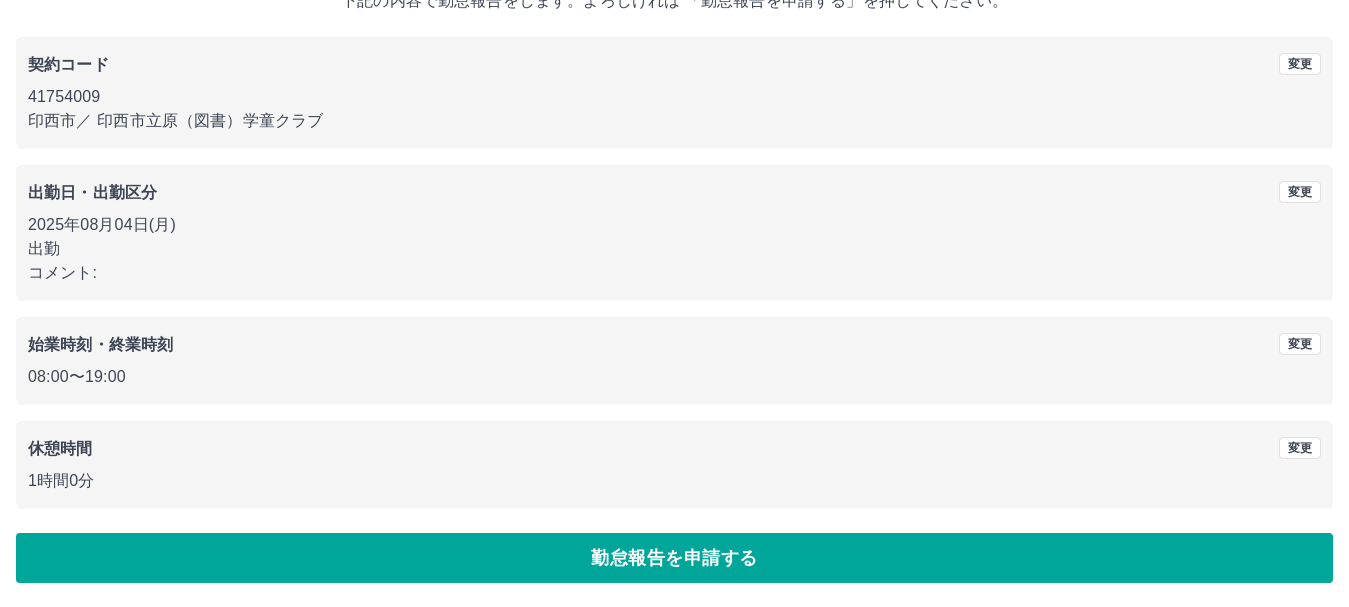 scroll, scrollTop: 0, scrollLeft: 0, axis: both 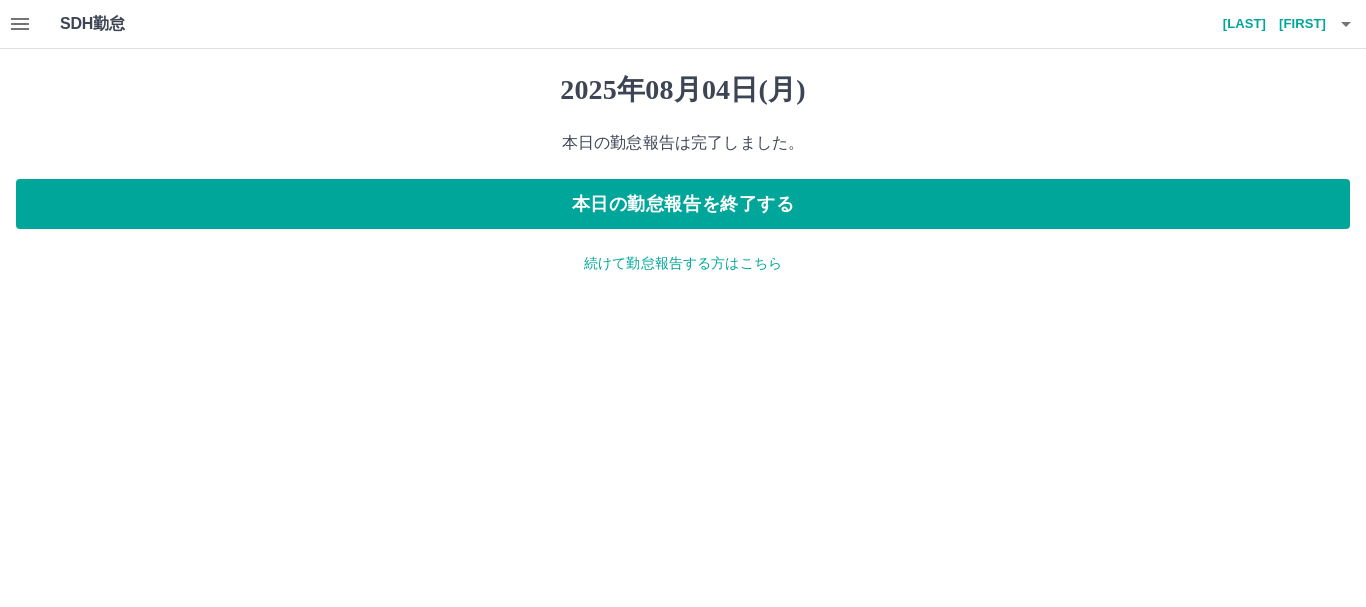 click on "SDH勤怠" at bounding box center (125, 24) 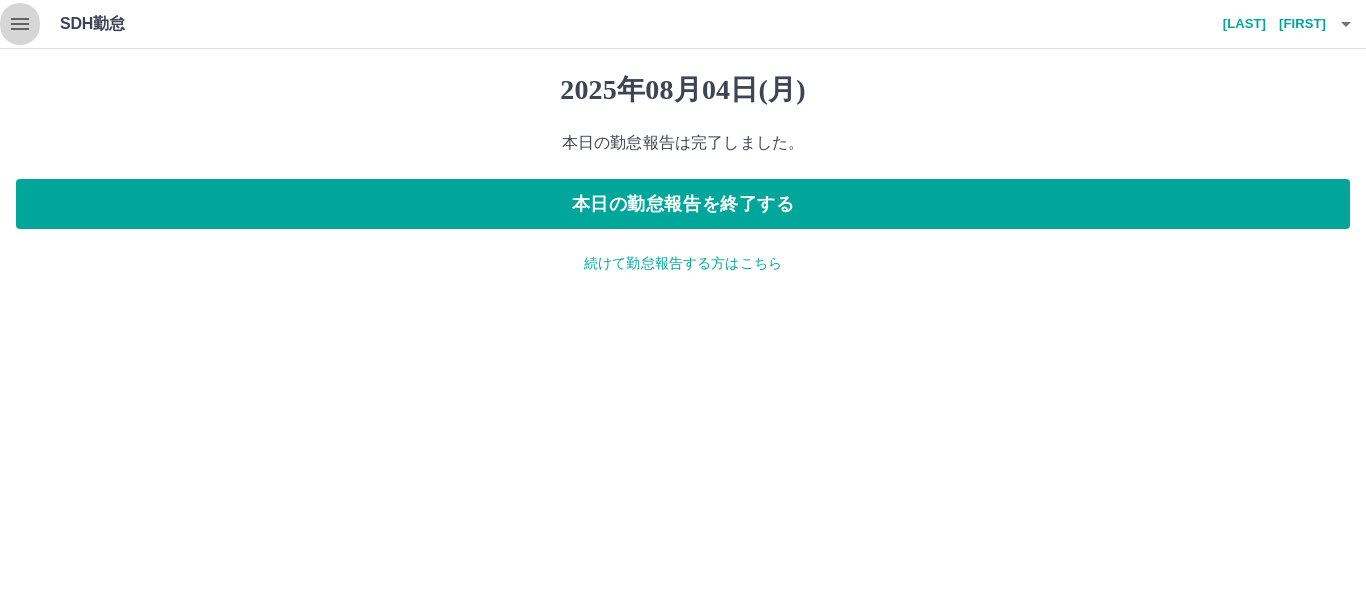 click 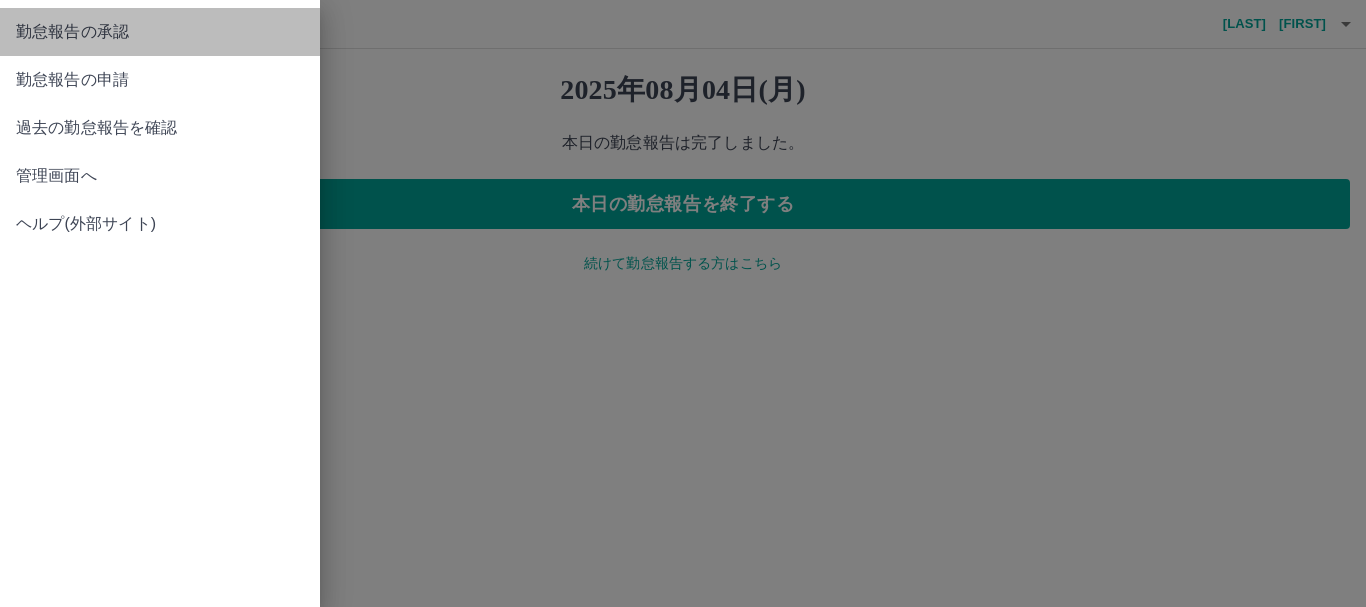 click on "勤怠報告の承認" at bounding box center (160, 32) 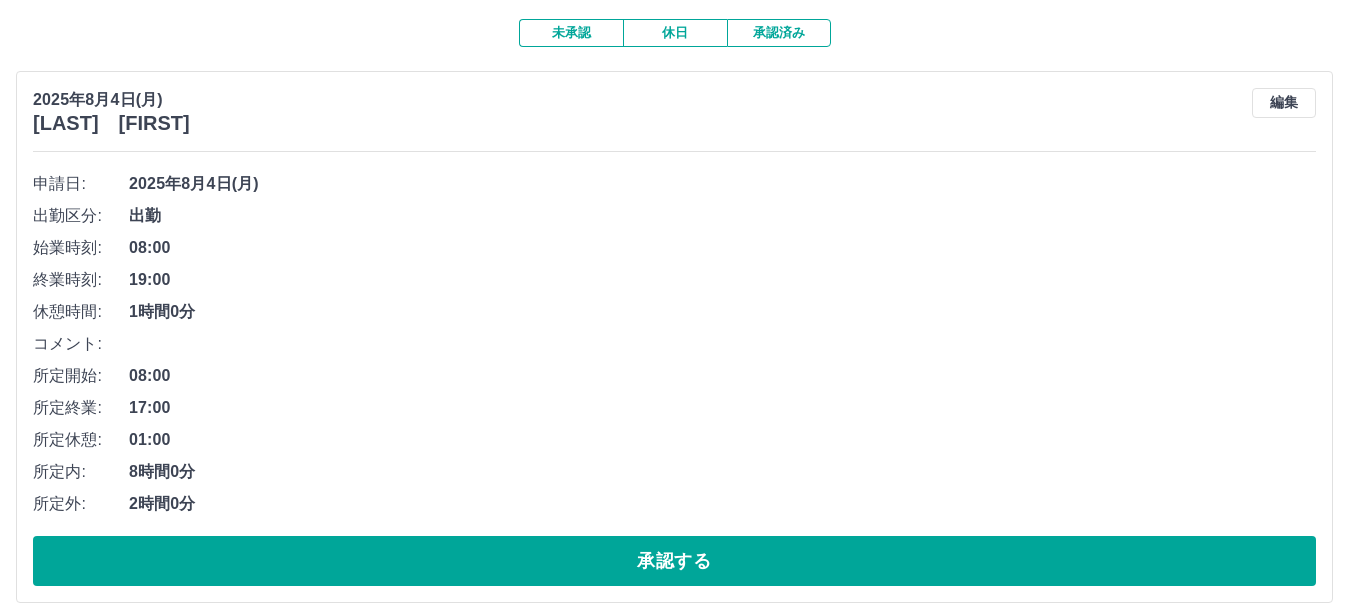 scroll, scrollTop: 200, scrollLeft: 0, axis: vertical 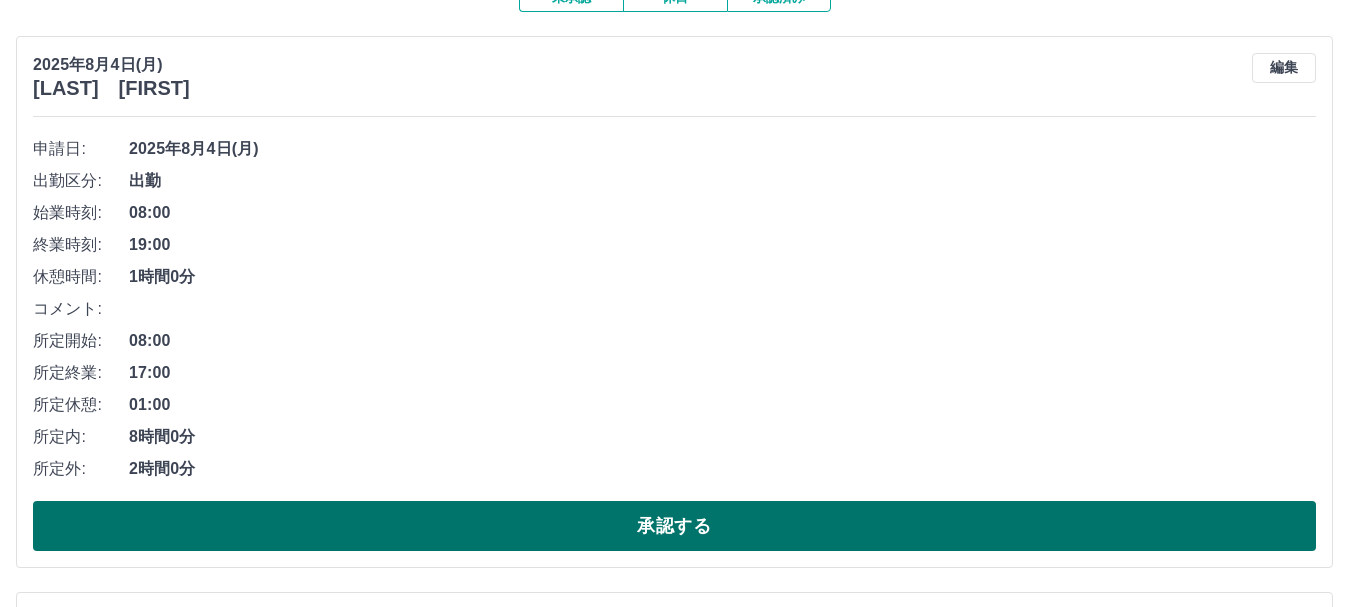 click on "承認する" at bounding box center [674, 526] 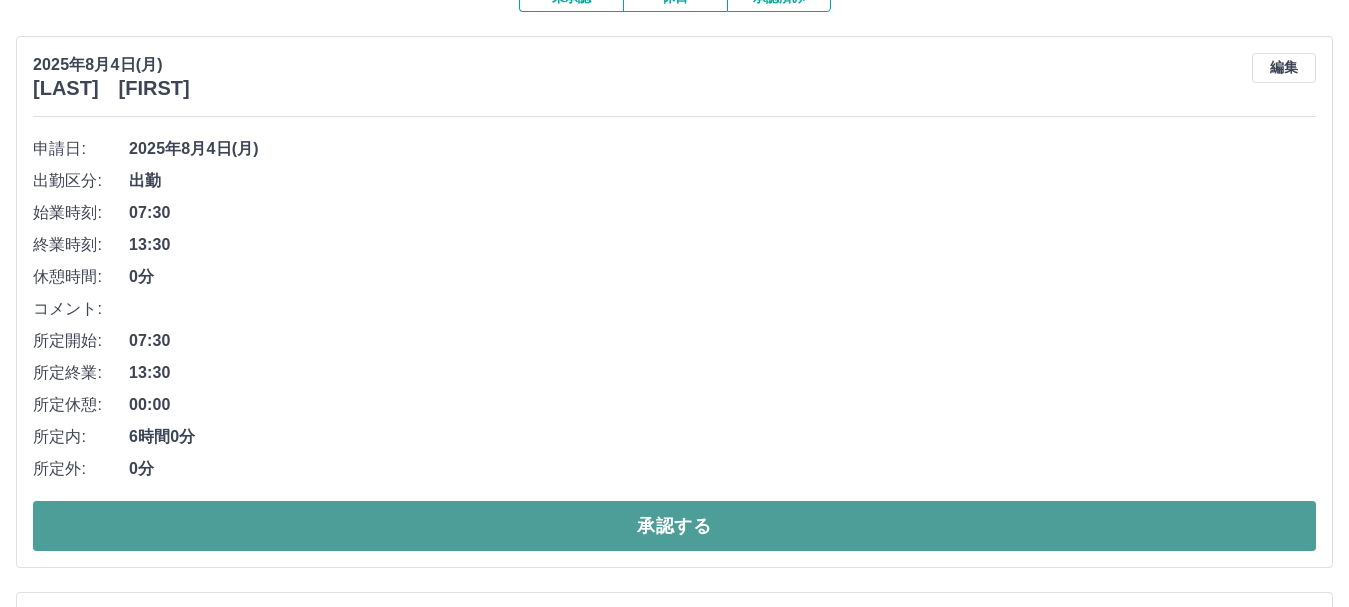 click on "承認する" at bounding box center (674, 526) 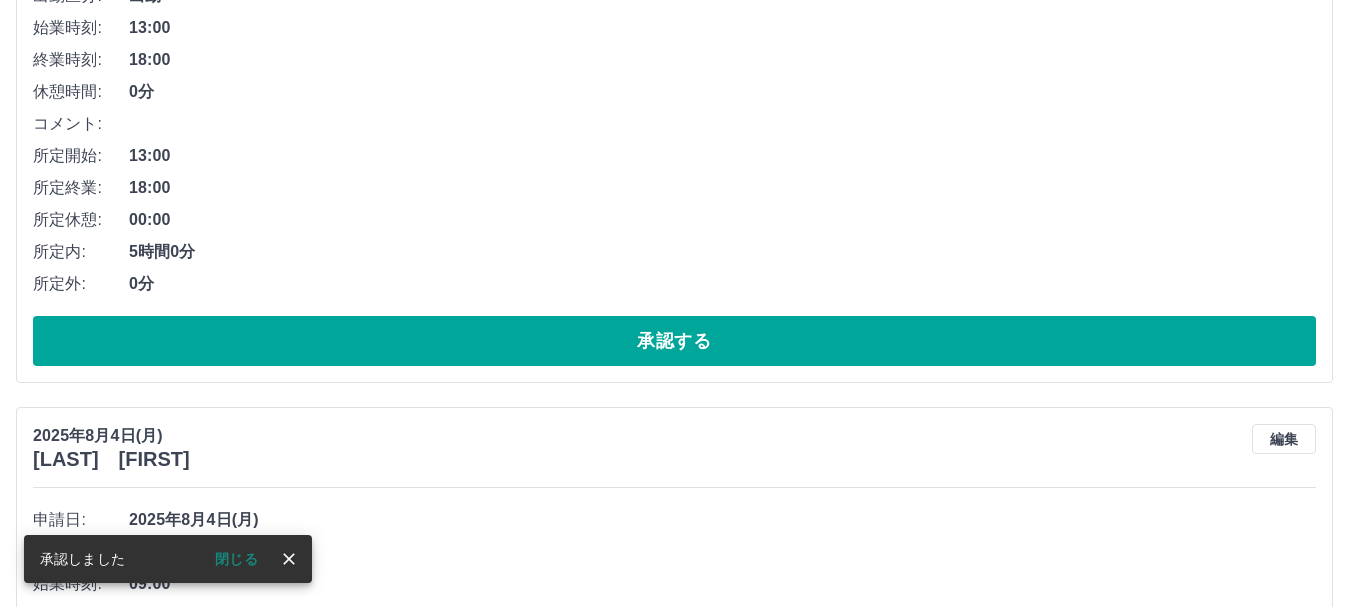scroll, scrollTop: 400, scrollLeft: 0, axis: vertical 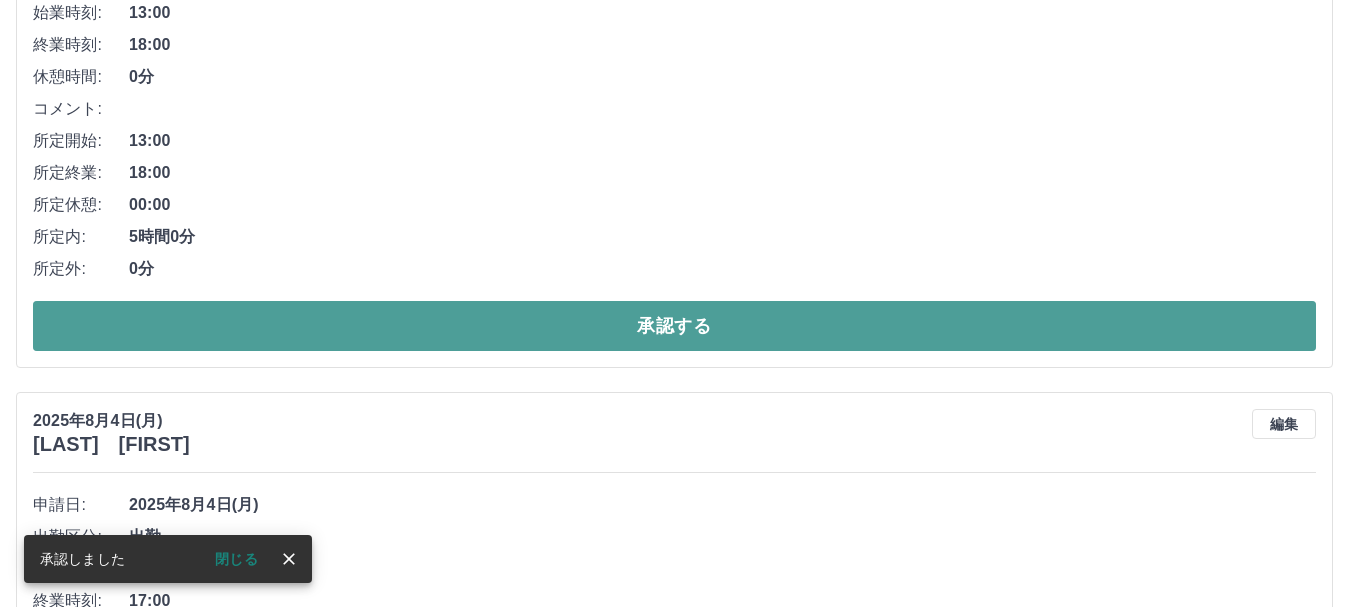 click on "承認する" at bounding box center [674, 326] 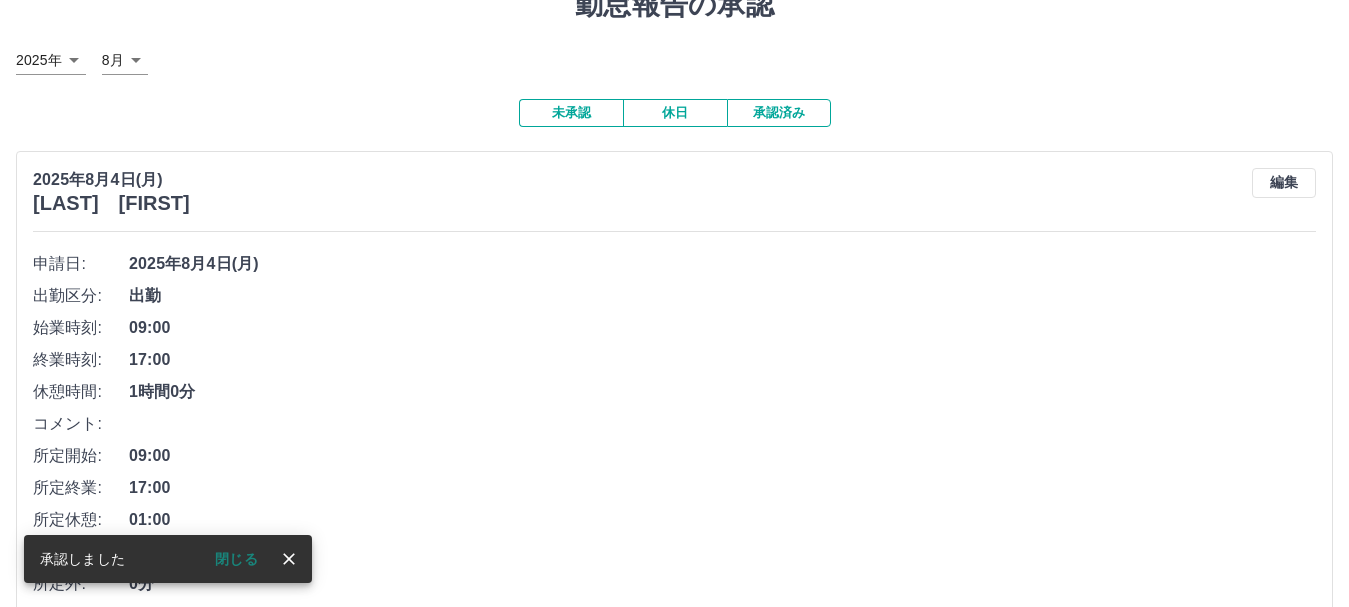 scroll, scrollTop: 200, scrollLeft: 0, axis: vertical 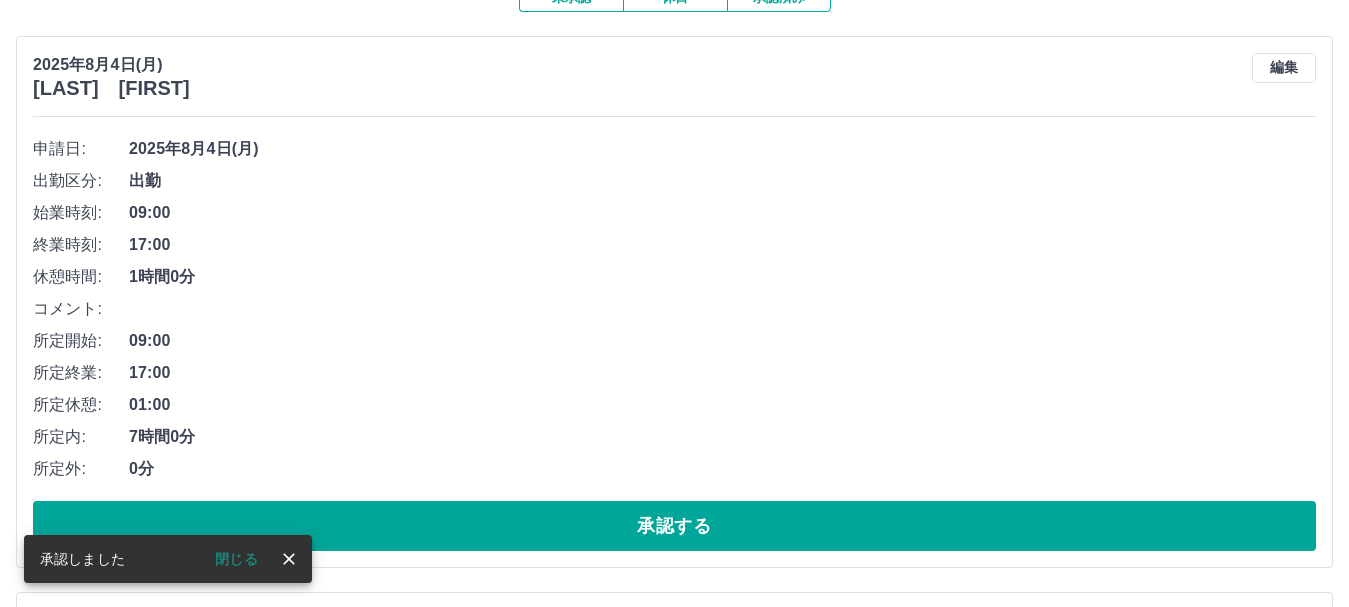 drag, startPoint x: 663, startPoint y: 530, endPoint x: 666, endPoint y: 512, distance: 18.248287 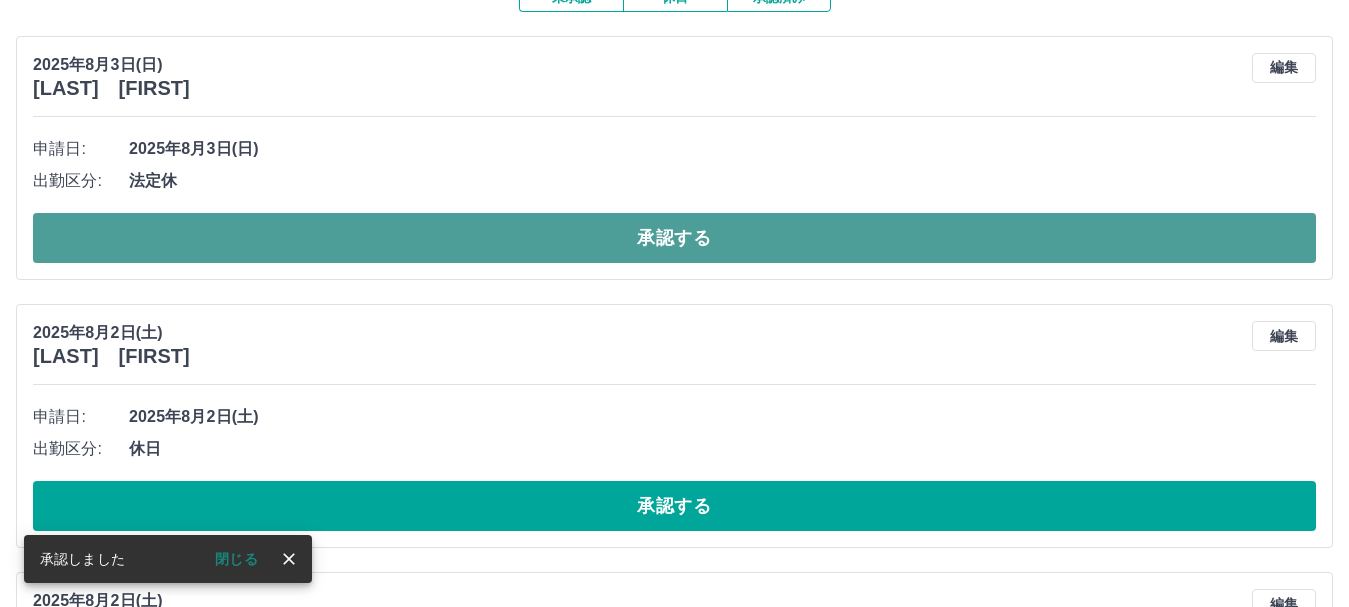 click on "承認する" at bounding box center [674, 238] 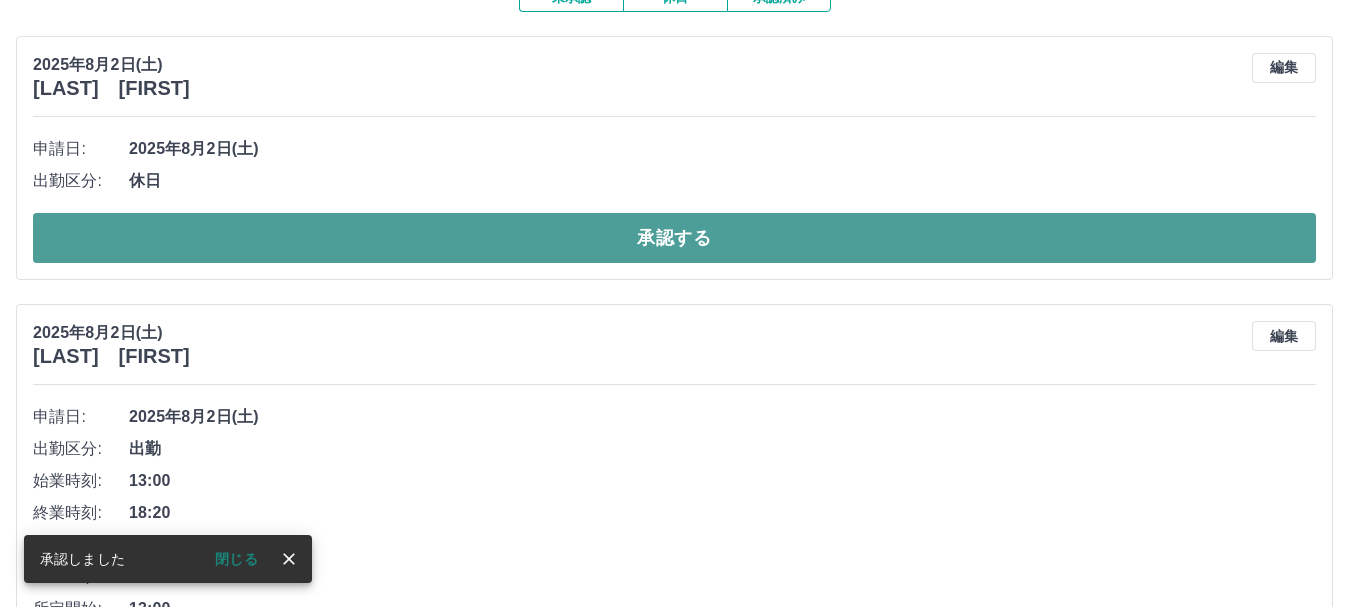 click on "承認する" at bounding box center [674, 238] 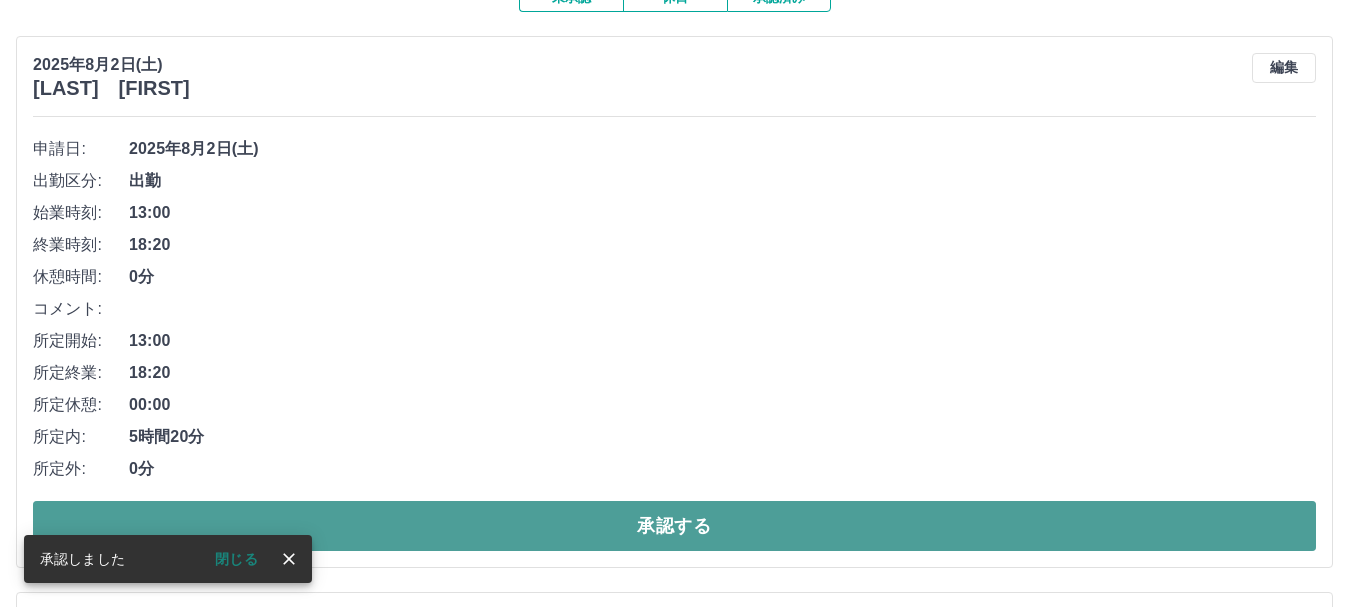 click on "承認する" at bounding box center (674, 526) 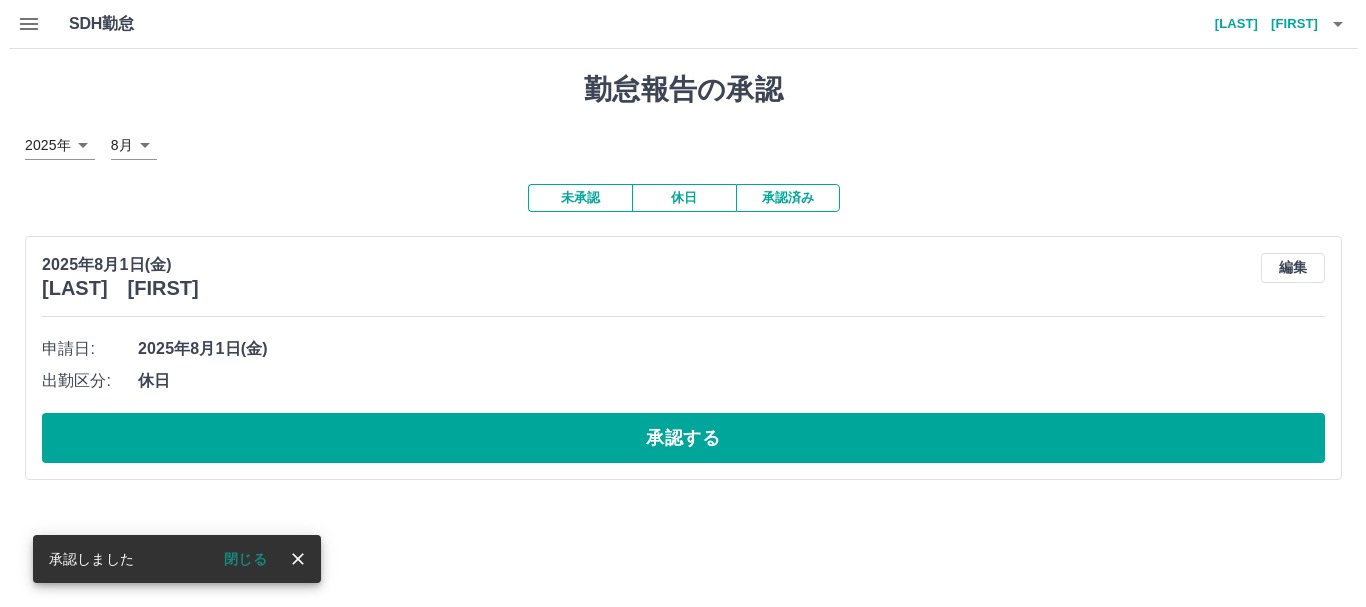 scroll, scrollTop: 0, scrollLeft: 0, axis: both 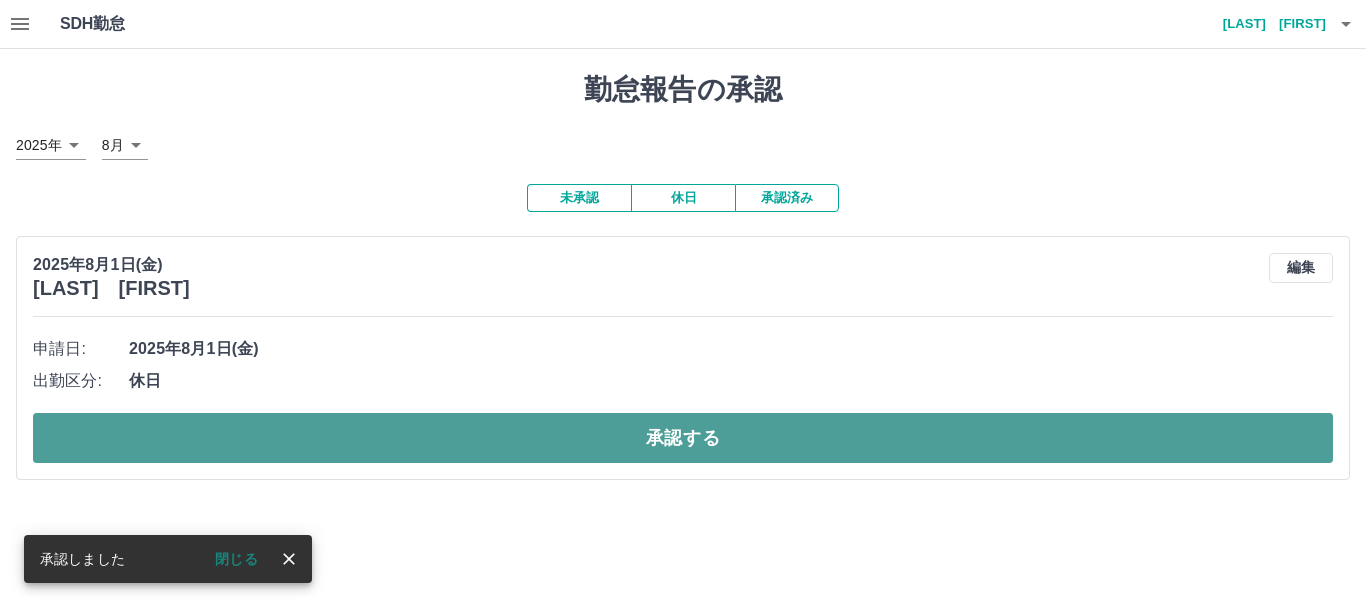 click on "承認する" at bounding box center [683, 438] 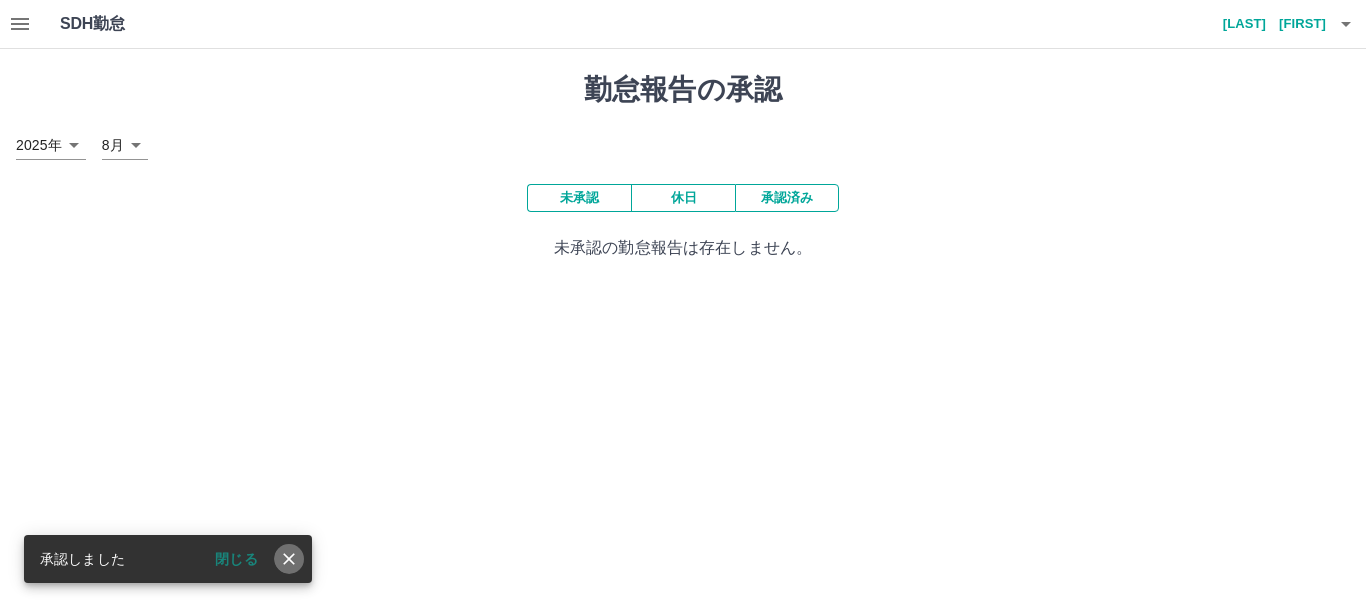 click 